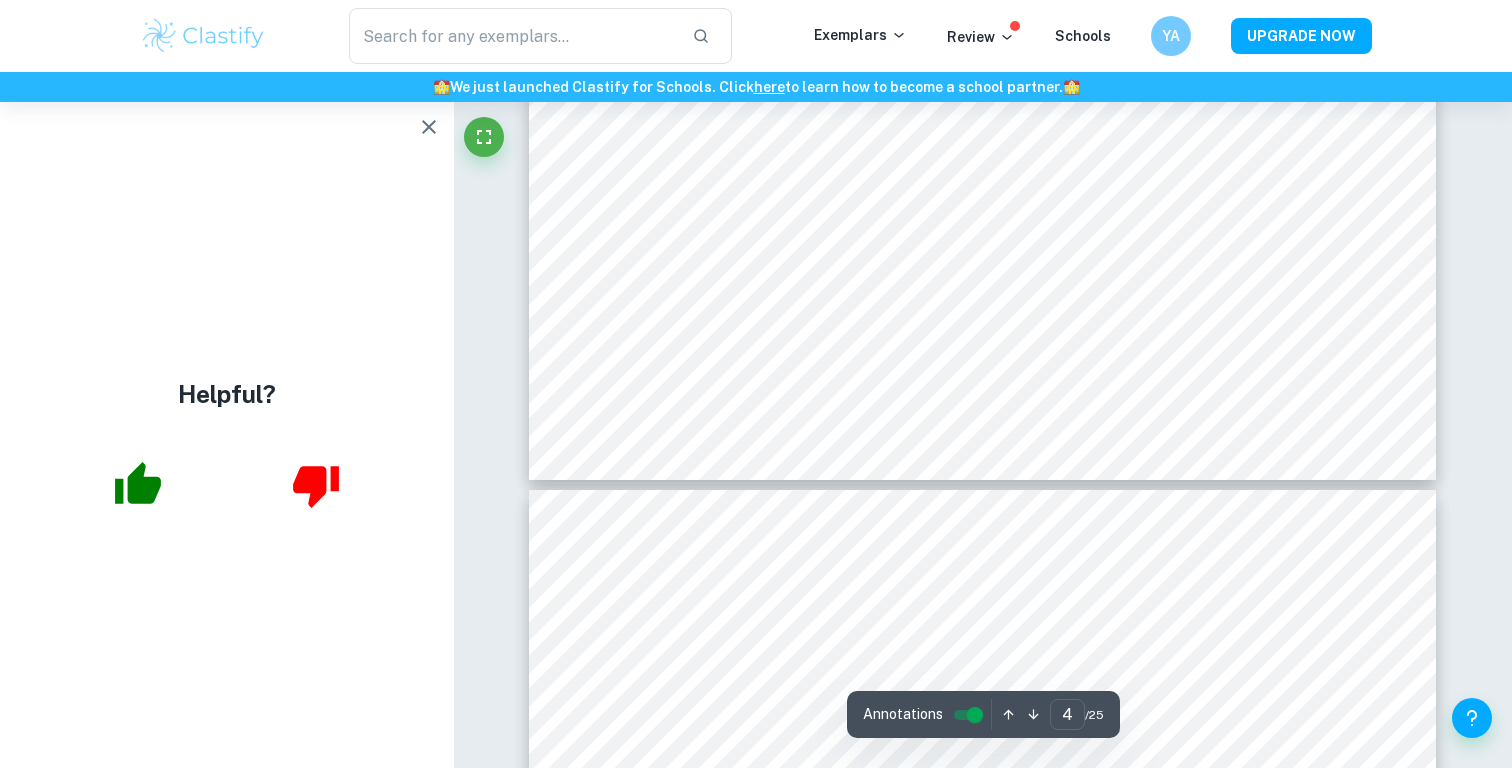 scroll, scrollTop: 5121, scrollLeft: 0, axis: vertical 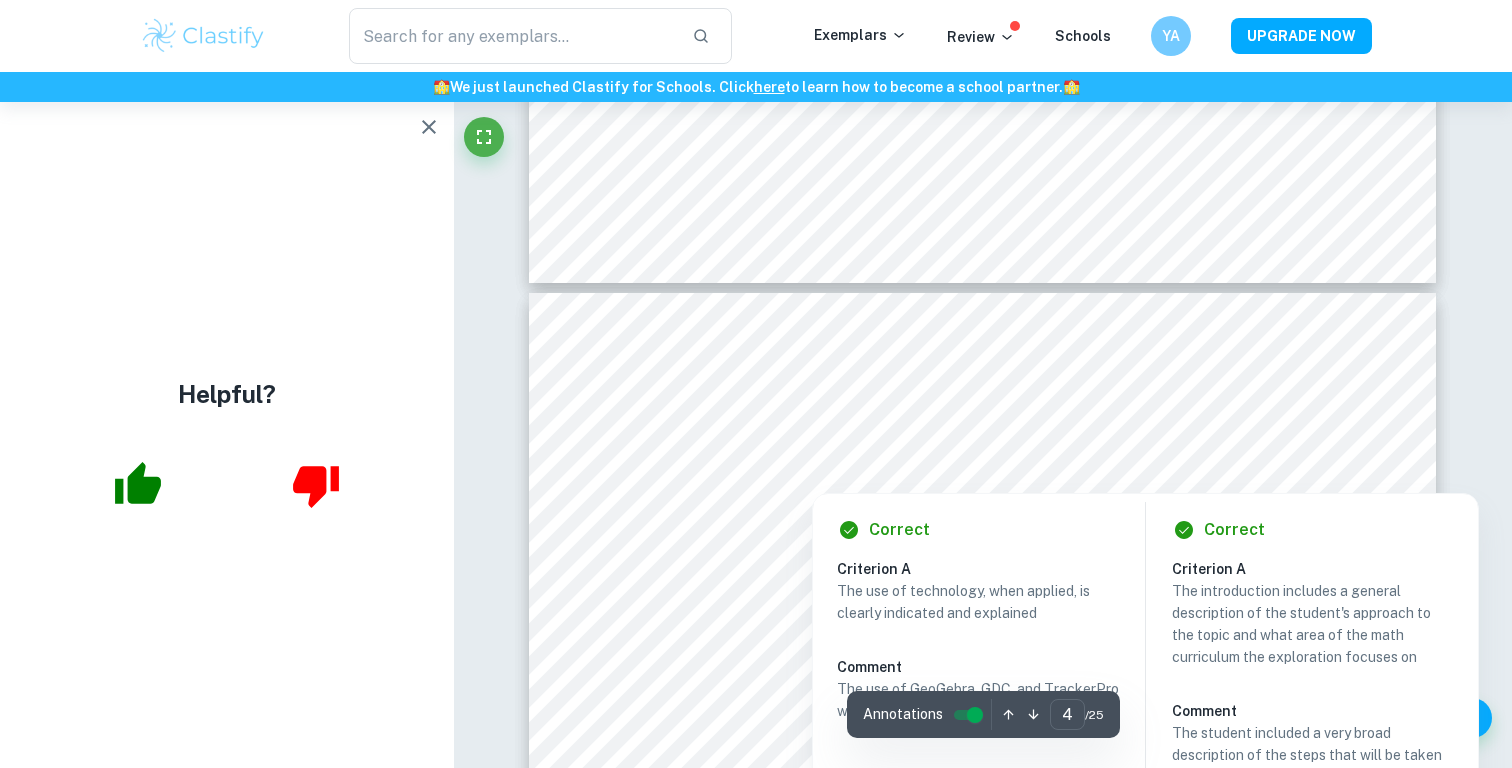 type on "3" 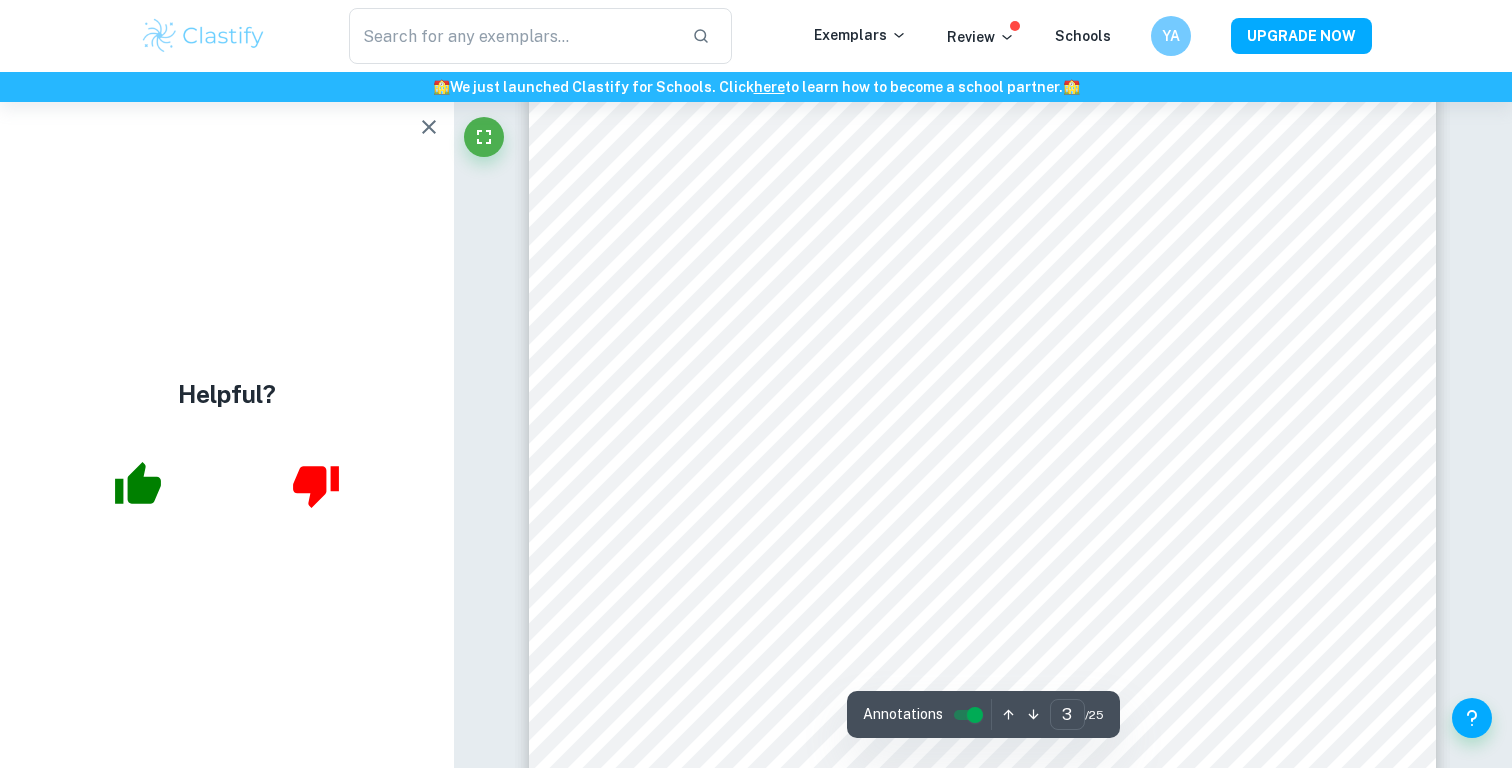 scroll, scrollTop: 3069, scrollLeft: 0, axis: vertical 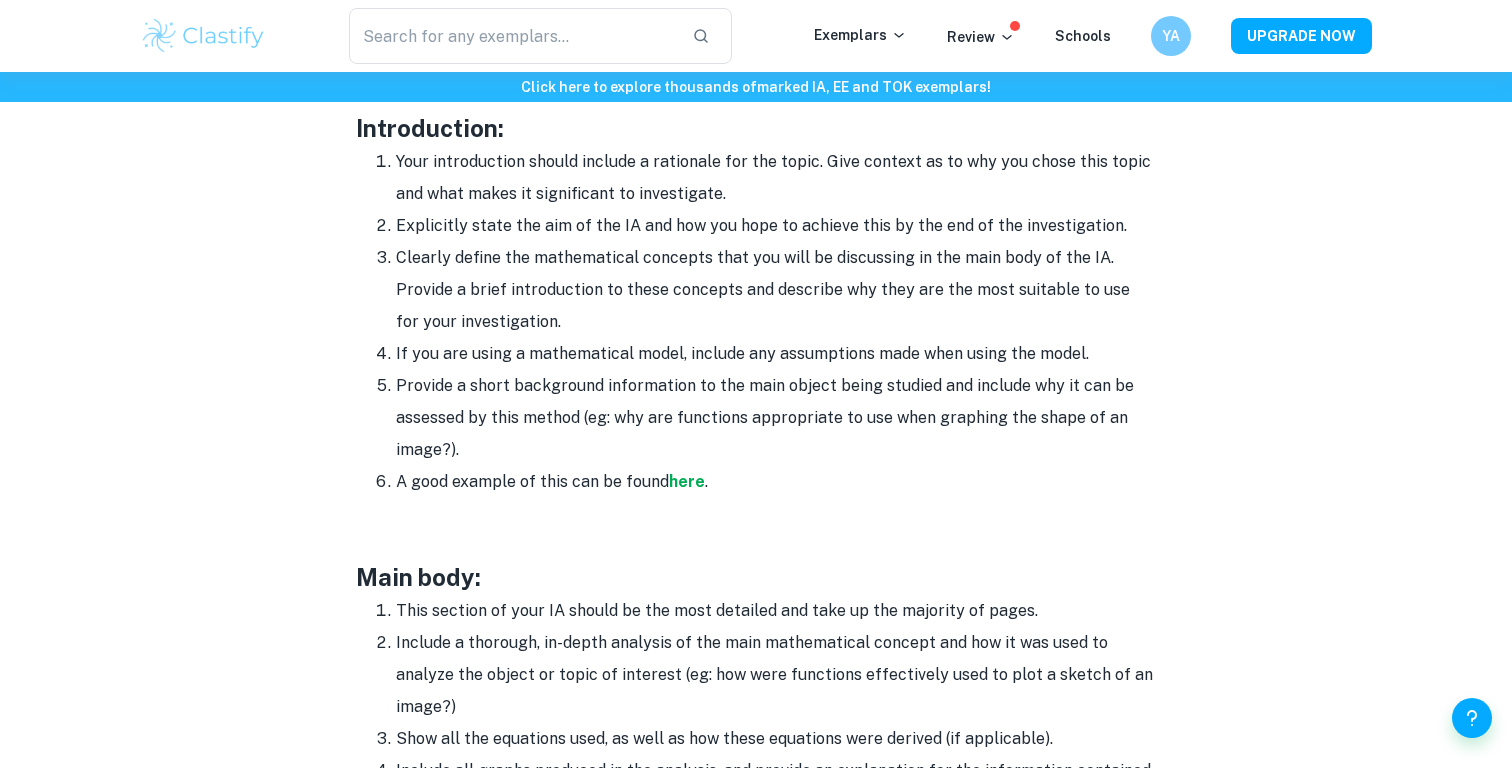 click on "Main body:" at bounding box center [756, 577] 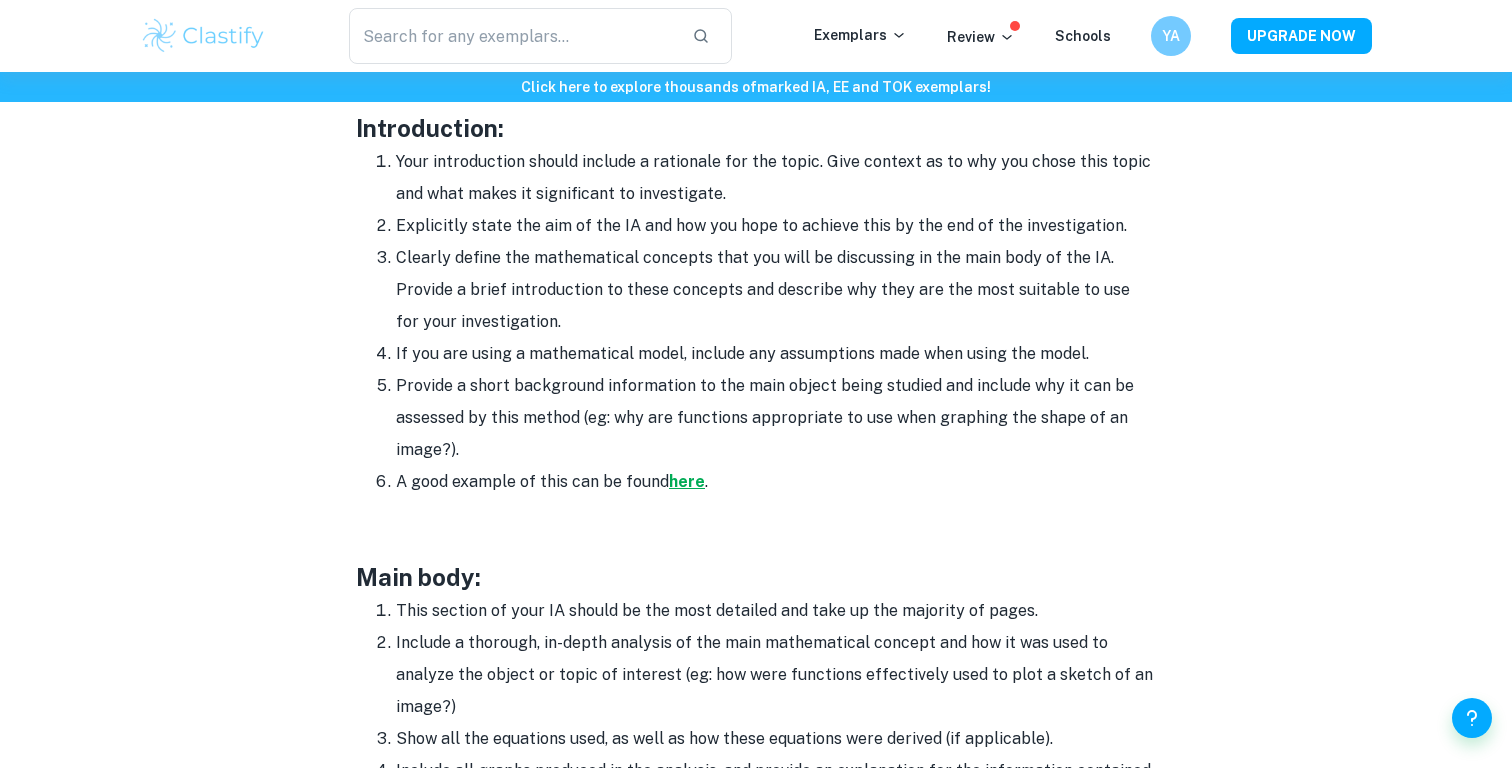 click on "here" at bounding box center [687, 481] 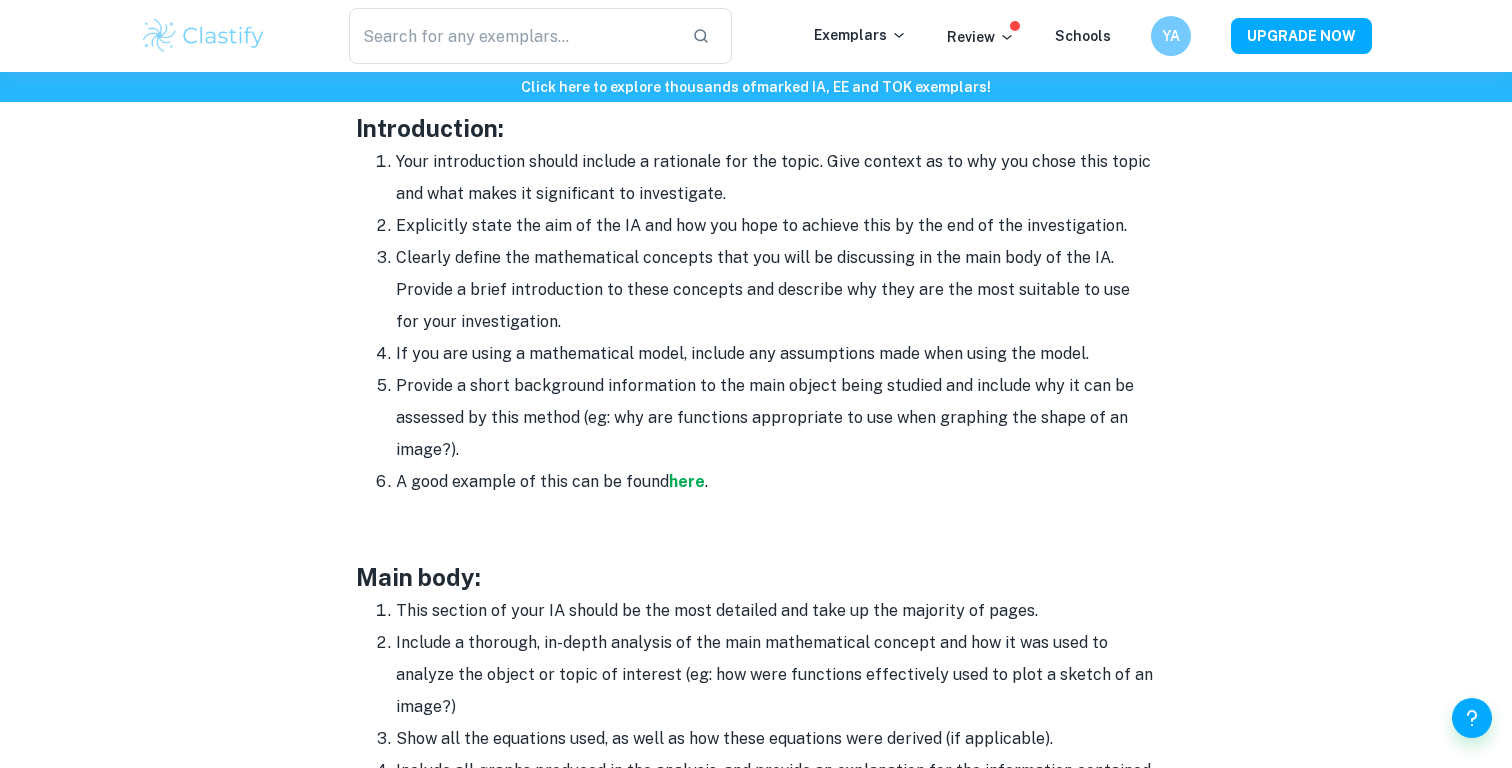 click on "Provide a short background information to the main object being studied and include why it can be assessed by this method (eg: why are functions appropriate to use when graphing the shape of an image?)." at bounding box center [776, 418] 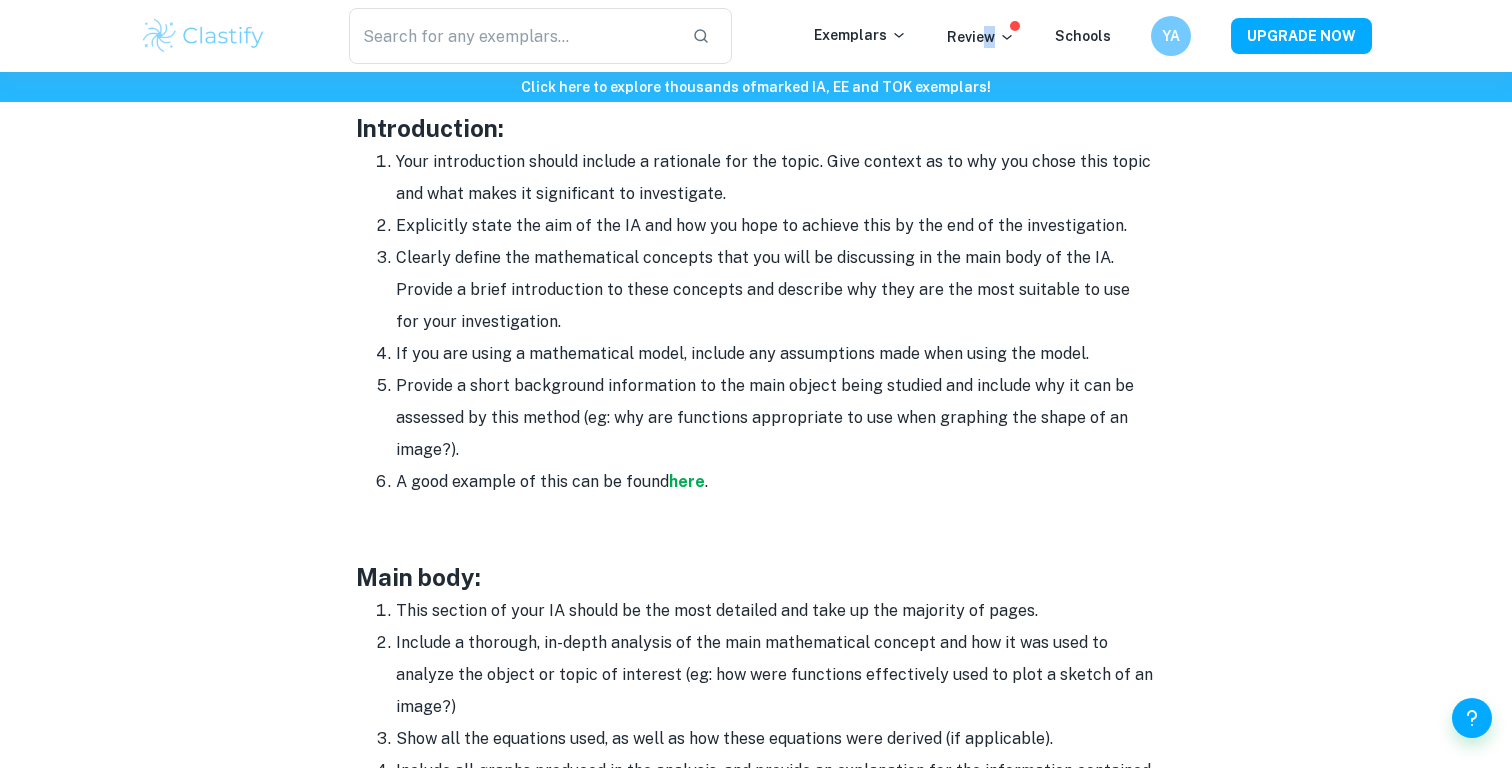 click on "​ Exemplars Review Schools YA UPGRADE NOW" at bounding box center [756, 36] 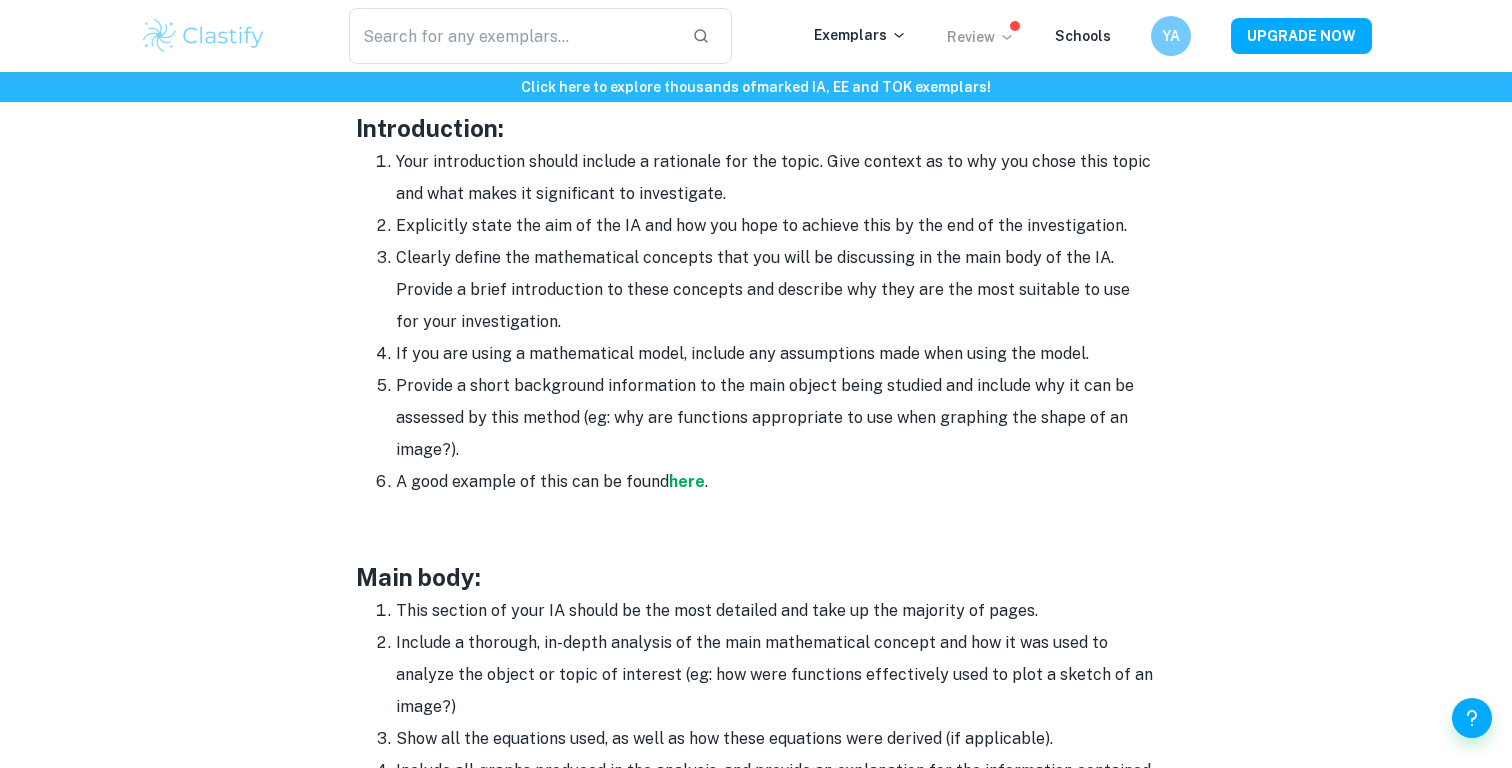 drag, startPoint x: 989, startPoint y: 53, endPoint x: 977, endPoint y: 43, distance: 15.6205 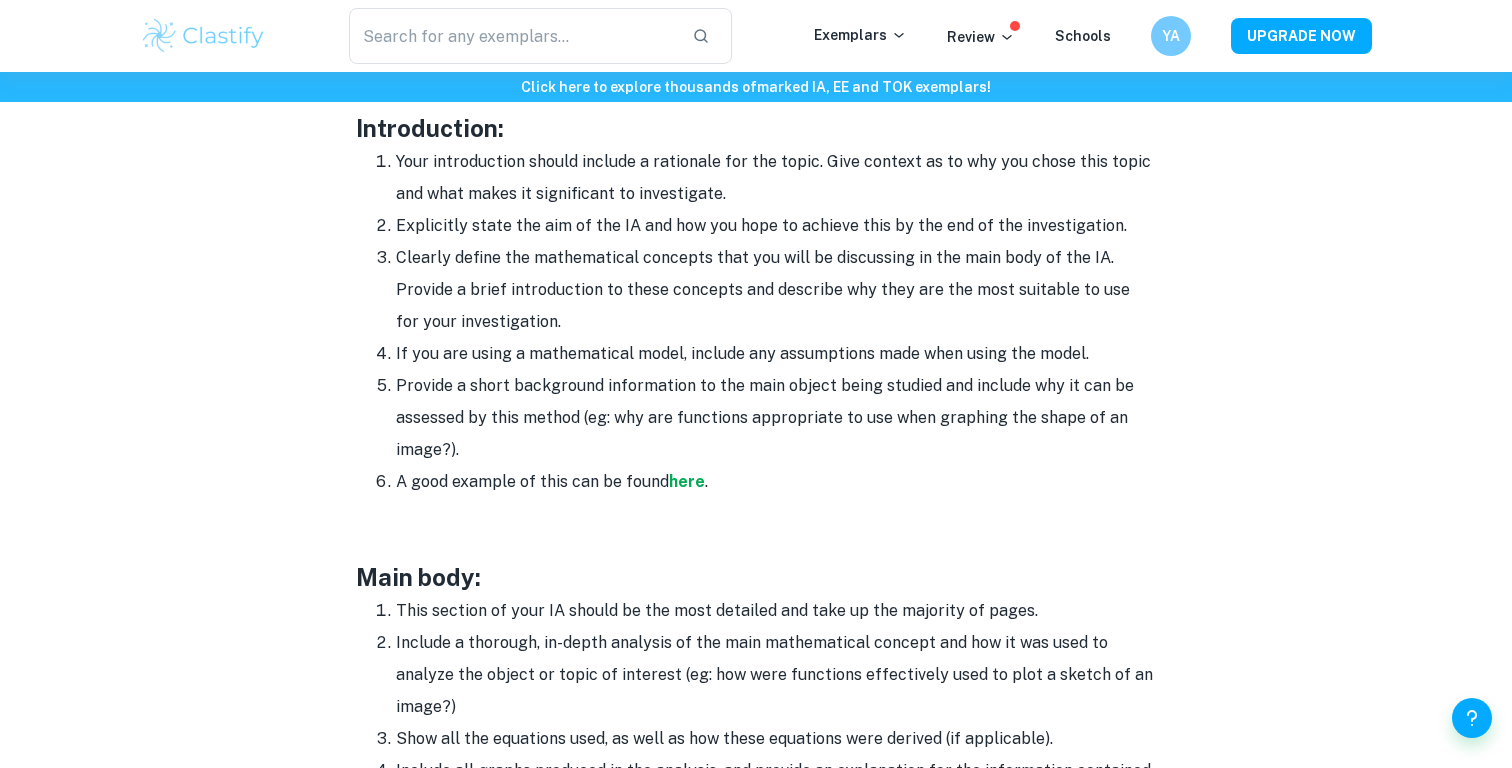 click at bounding box center (756, 95) 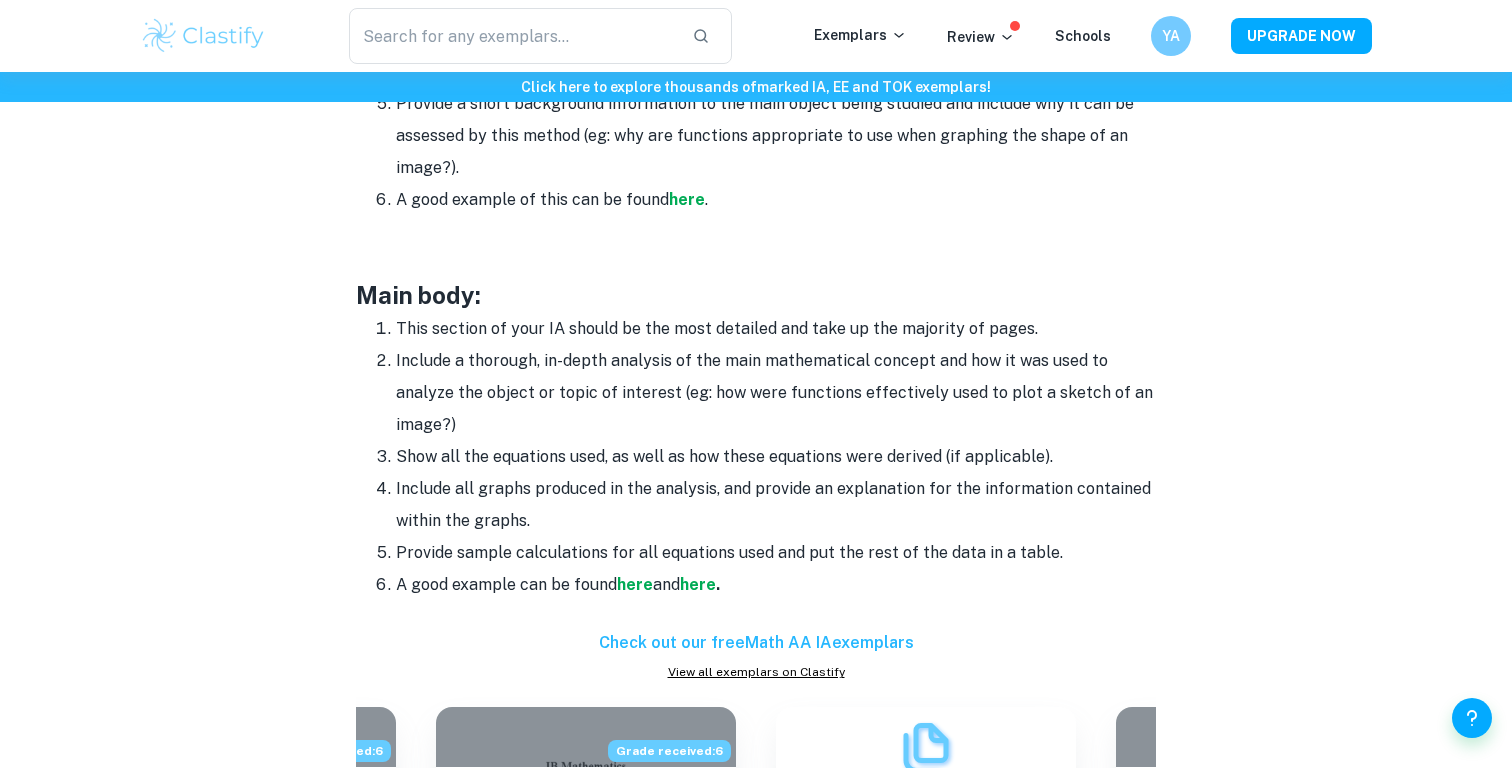 scroll, scrollTop: 1596, scrollLeft: 0, axis: vertical 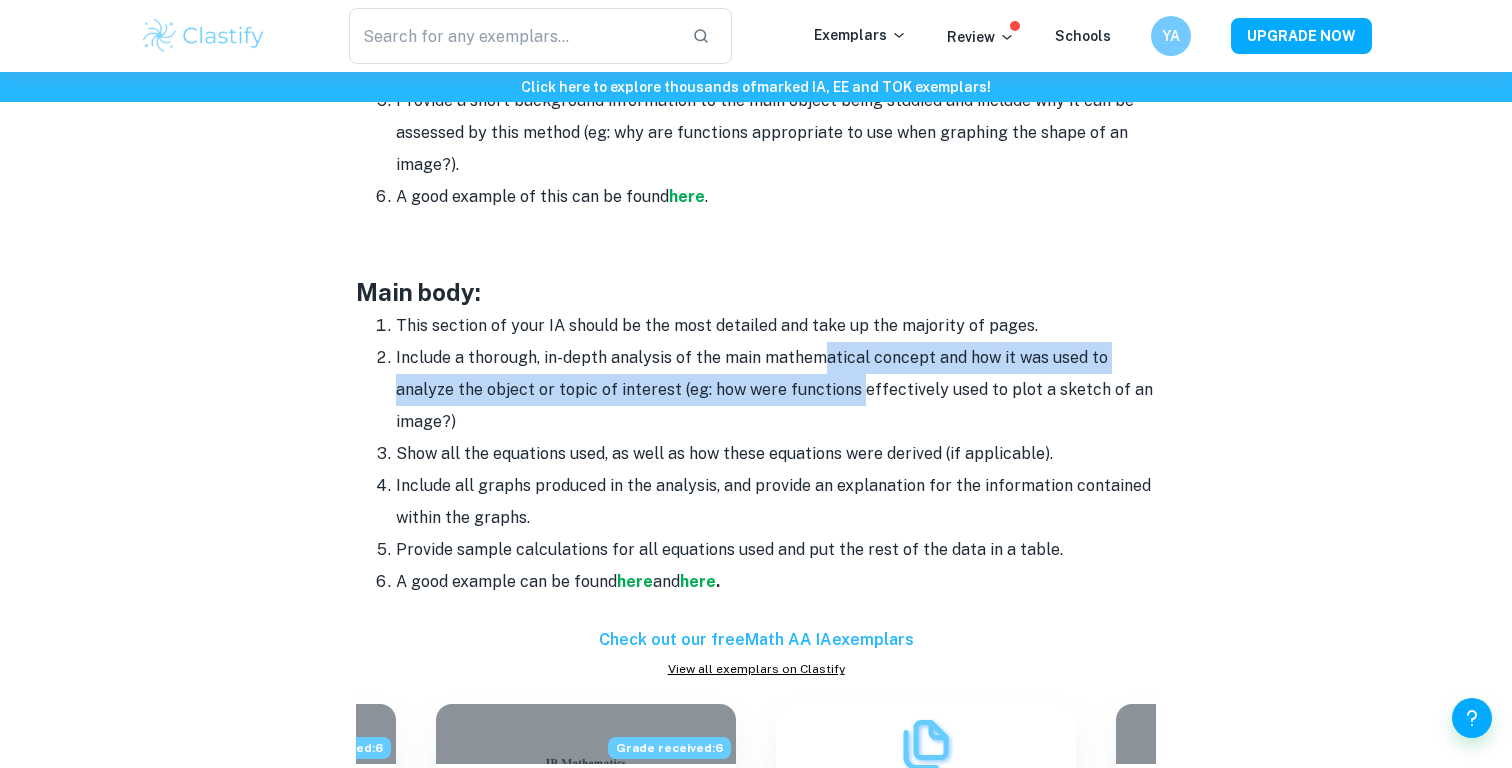 drag, startPoint x: 824, startPoint y: 360, endPoint x: 856, endPoint y: 389, distance: 43.185646 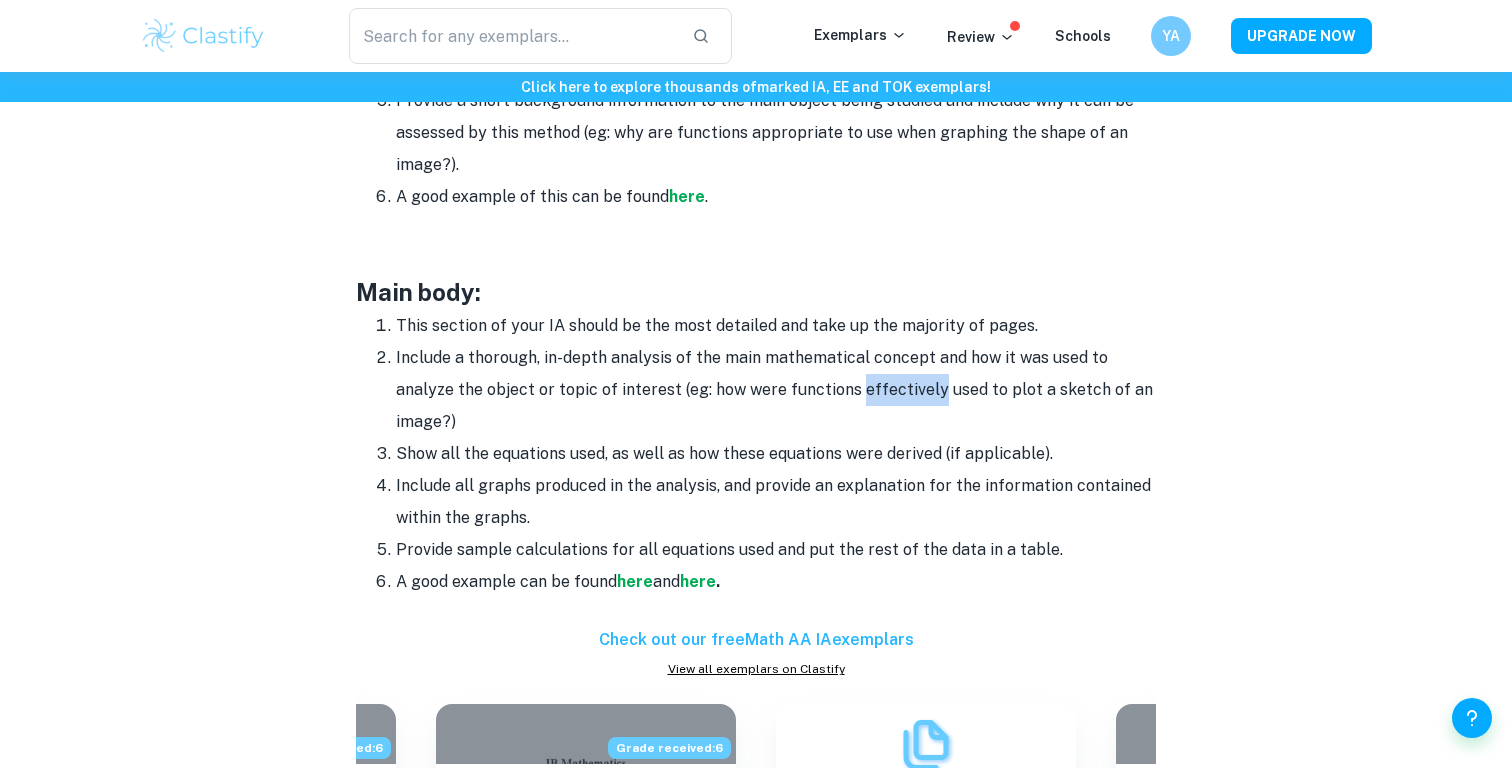 click on "Include a thorough, in-depth analysis of the main mathematical concept and how it was used to analyze the object or topic of interest (eg: how were functions effectively used to plot a sketch of an image?)" at bounding box center (776, 390) 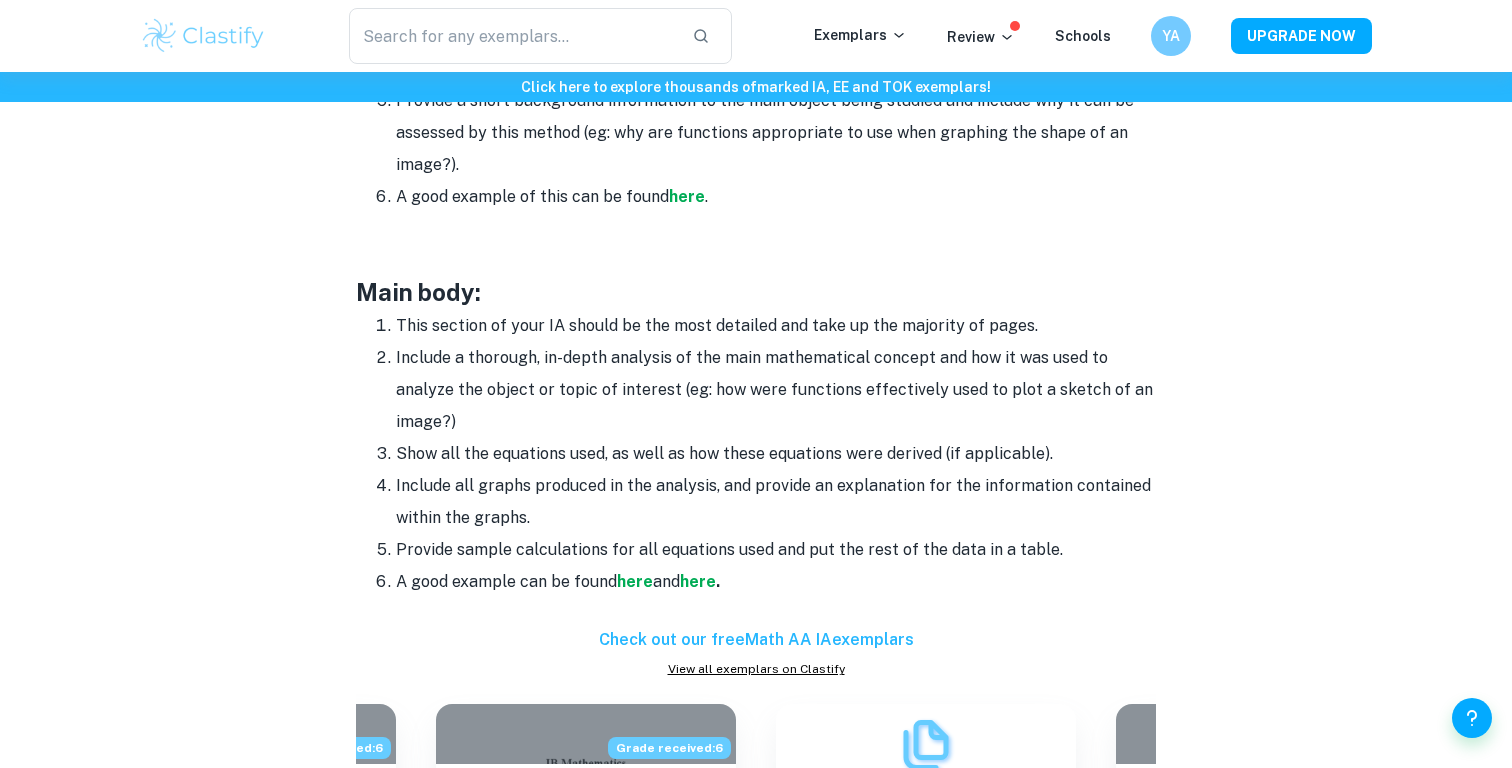 click on "Include a thorough, in-depth analysis of the main mathematical concept and how it was used to analyze the object or topic of interest (eg: how were functions effectively used to plot a sketch of an image?)" at bounding box center (776, 390) 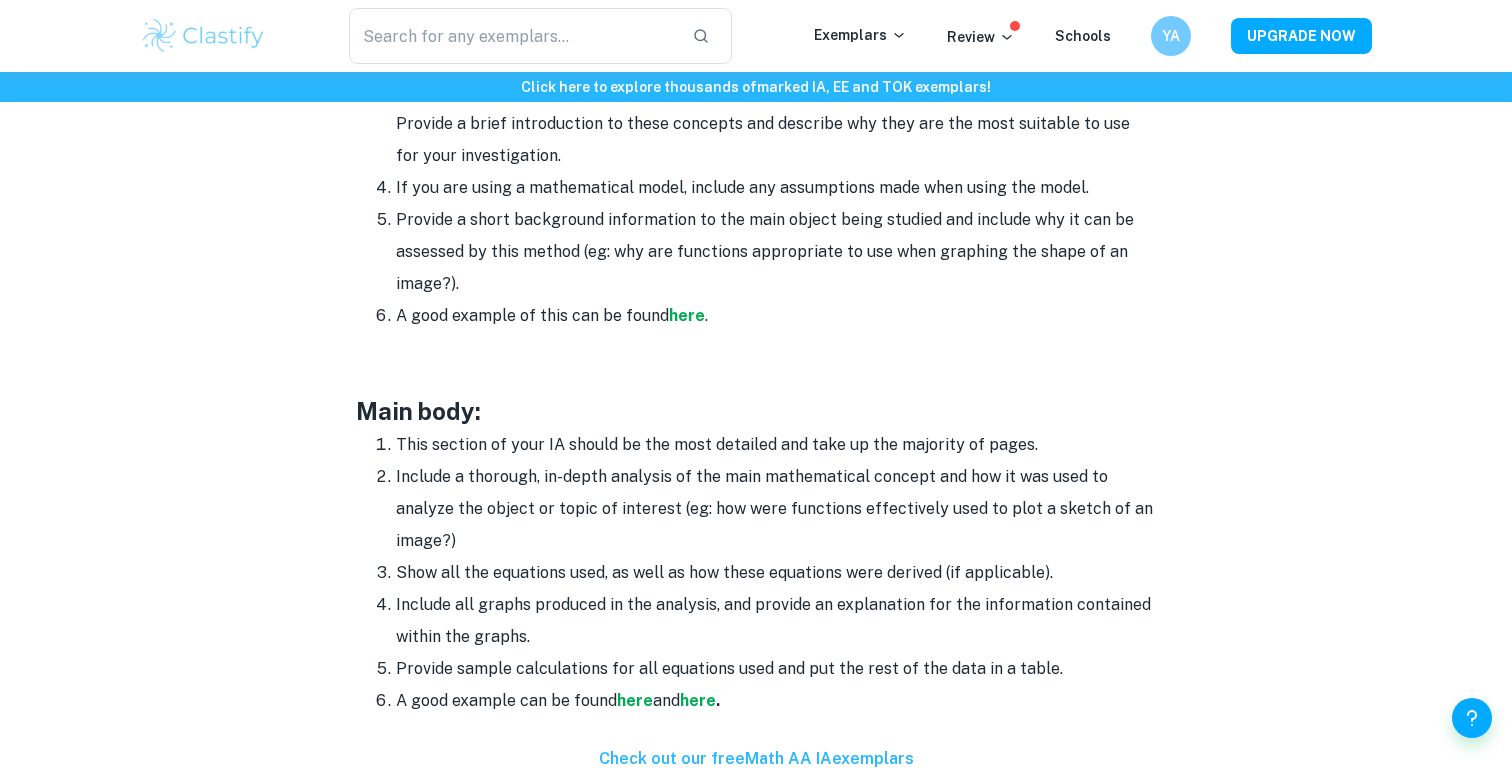 scroll, scrollTop: 1508, scrollLeft: 0, axis: vertical 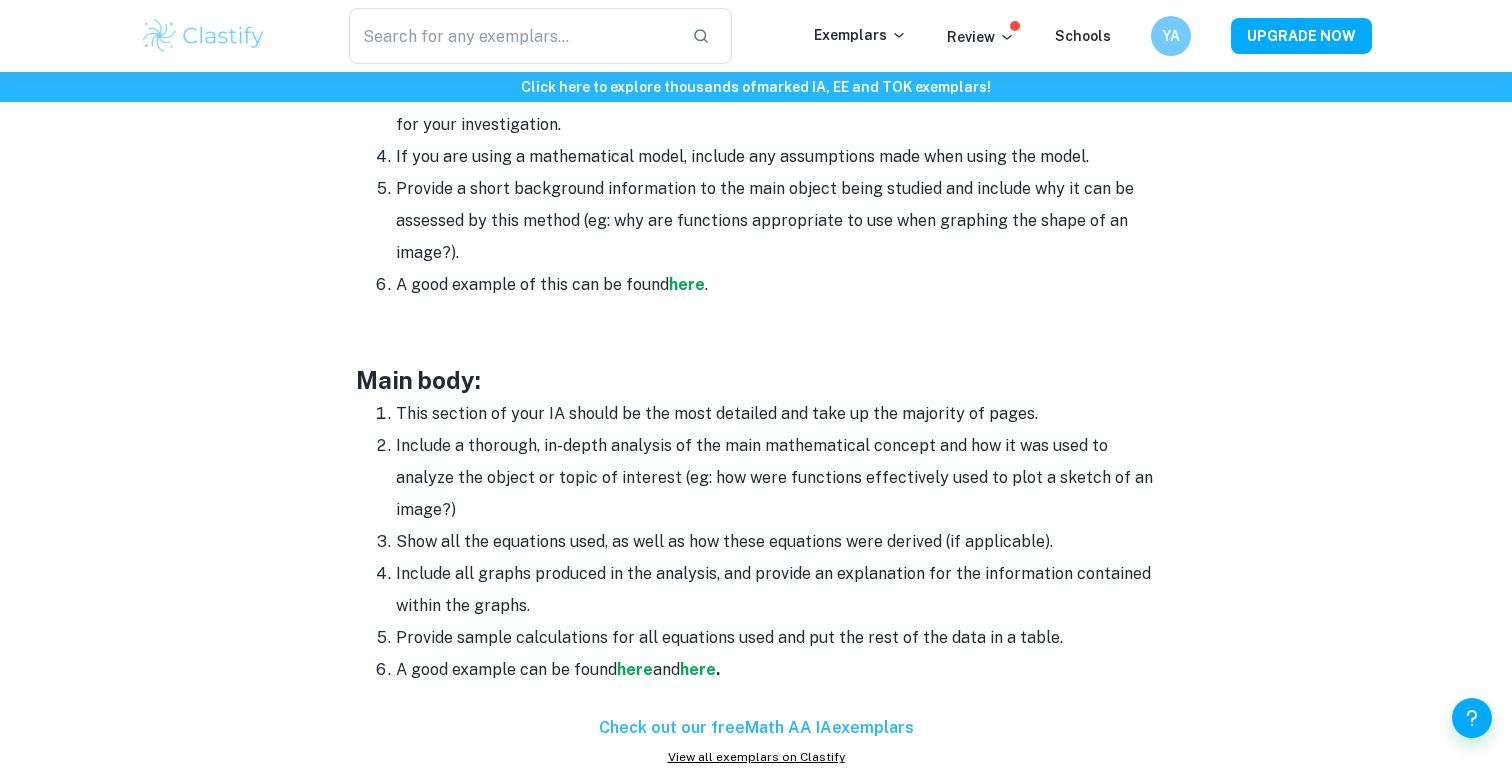 drag, startPoint x: 792, startPoint y: 259, endPoint x: 777, endPoint y: 248, distance: 18.601076 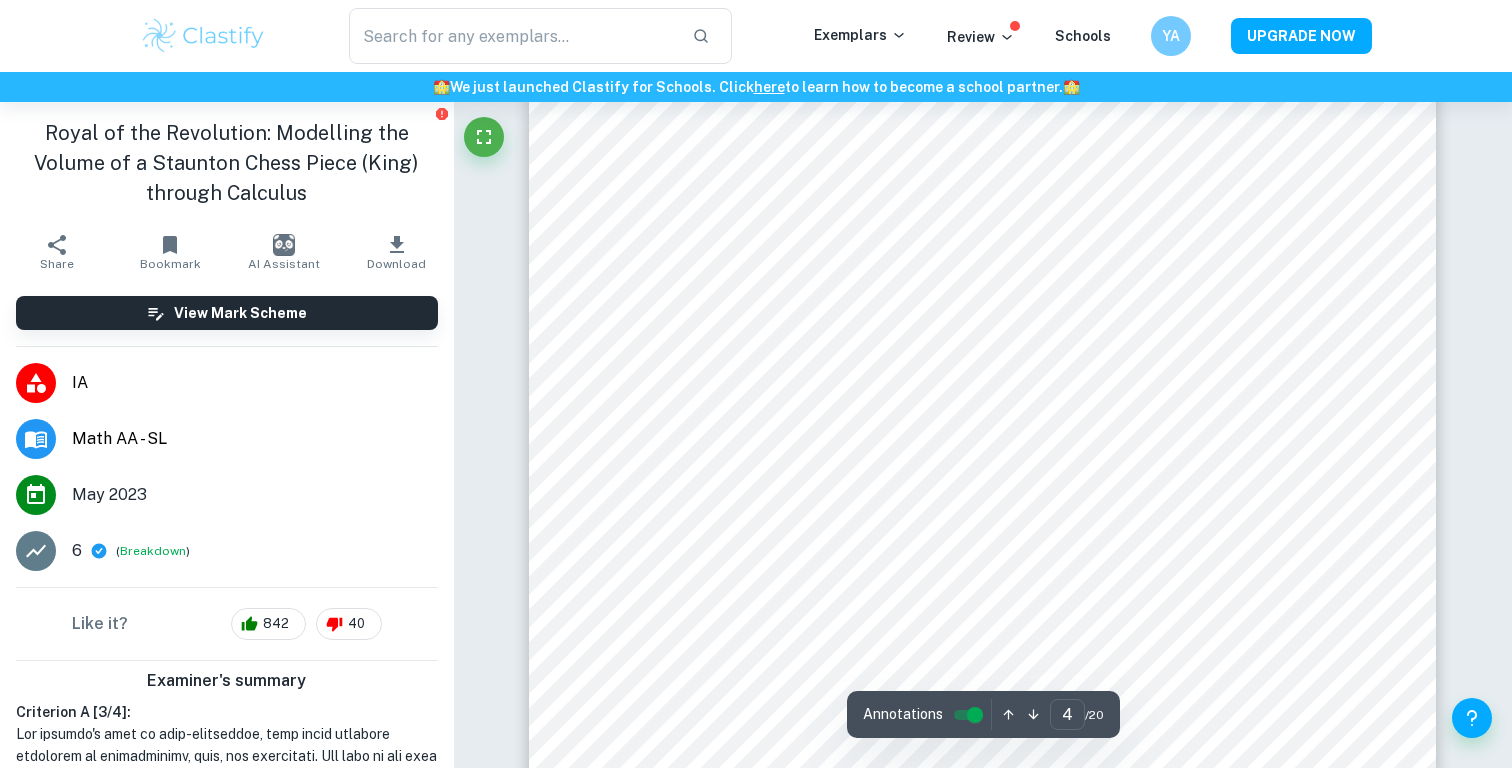 scroll, scrollTop: 3884, scrollLeft: 0, axis: vertical 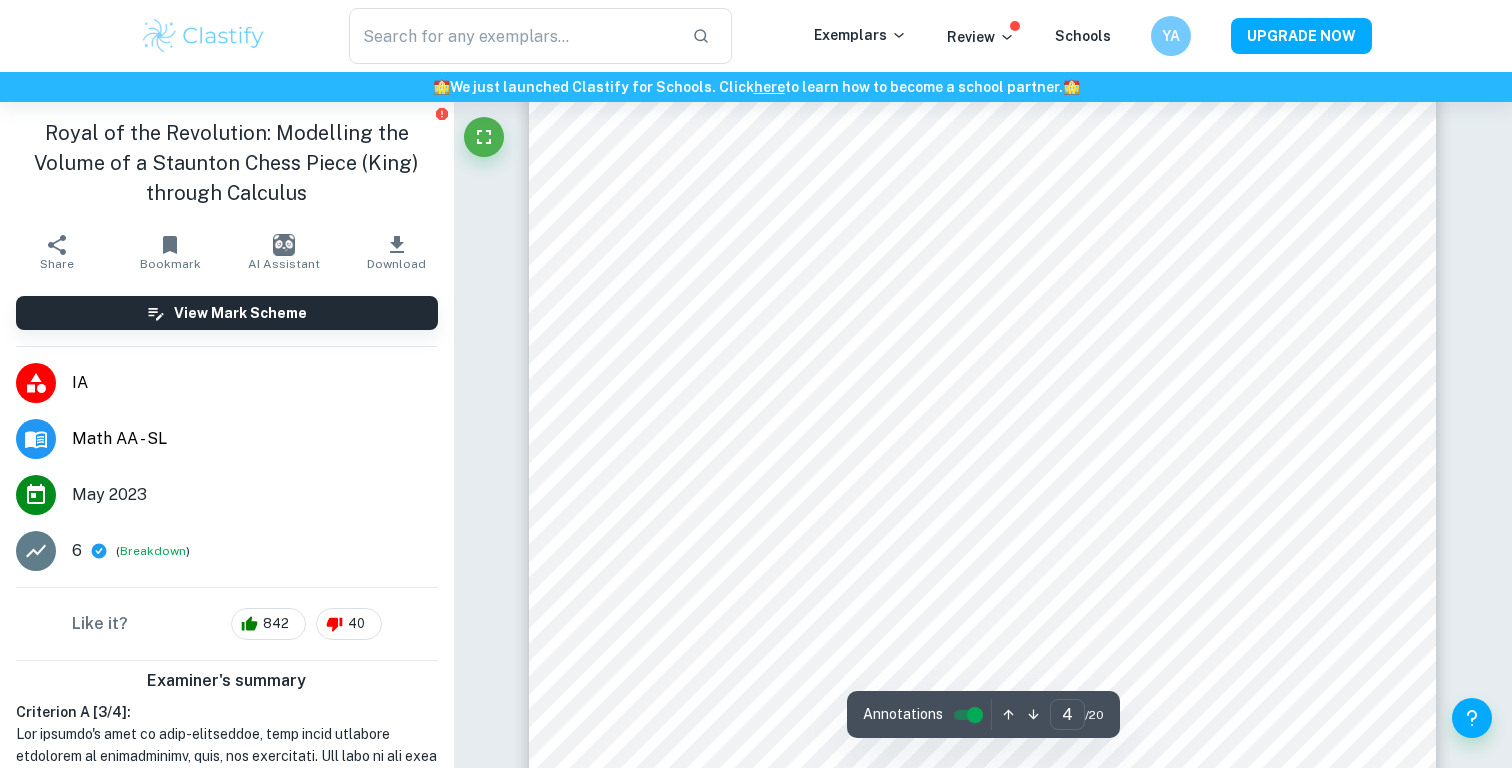 drag, startPoint x: 1208, startPoint y: 87, endPoint x: 1203, endPoint y: 68, distance: 19.646883 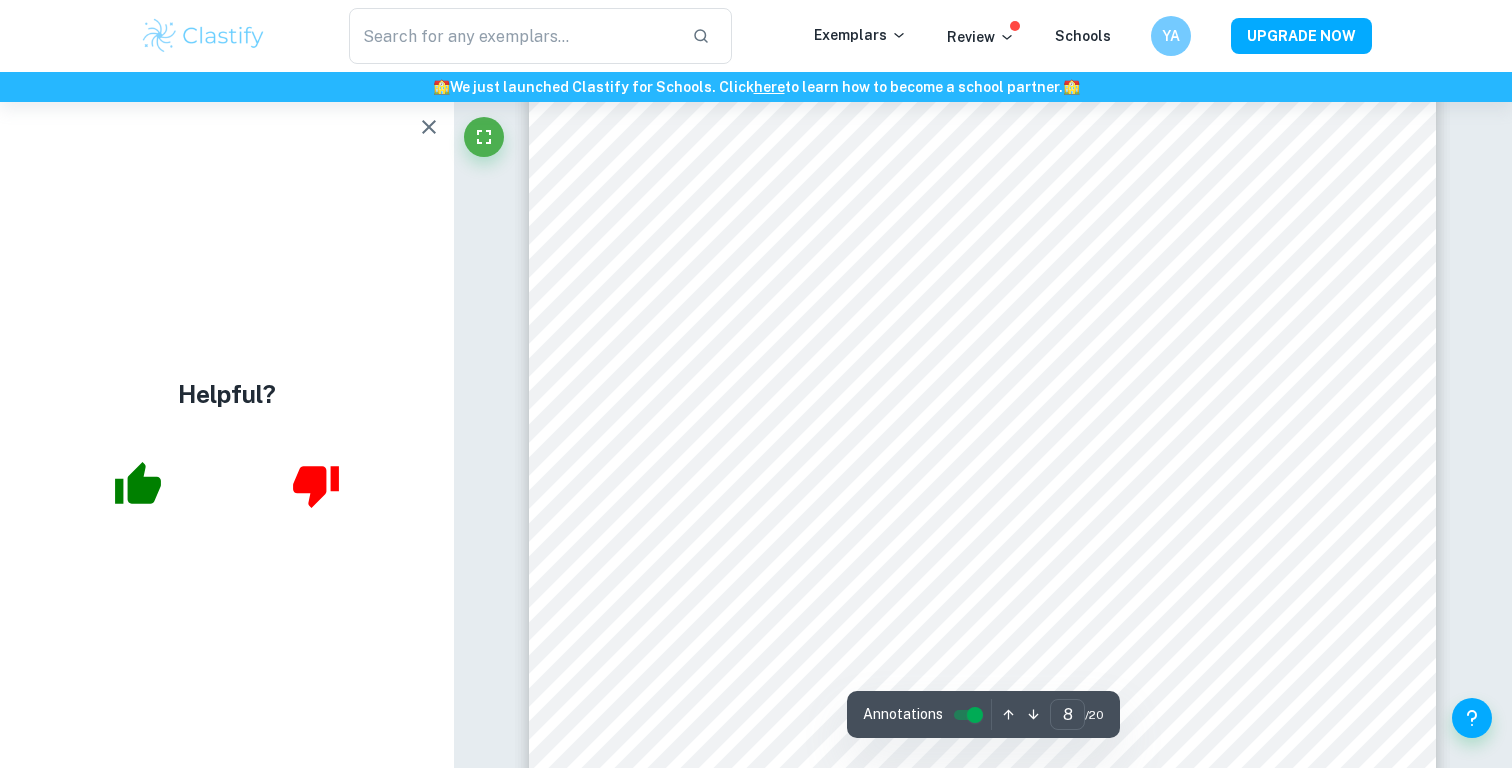 scroll, scrollTop: 8758, scrollLeft: 0, axis: vertical 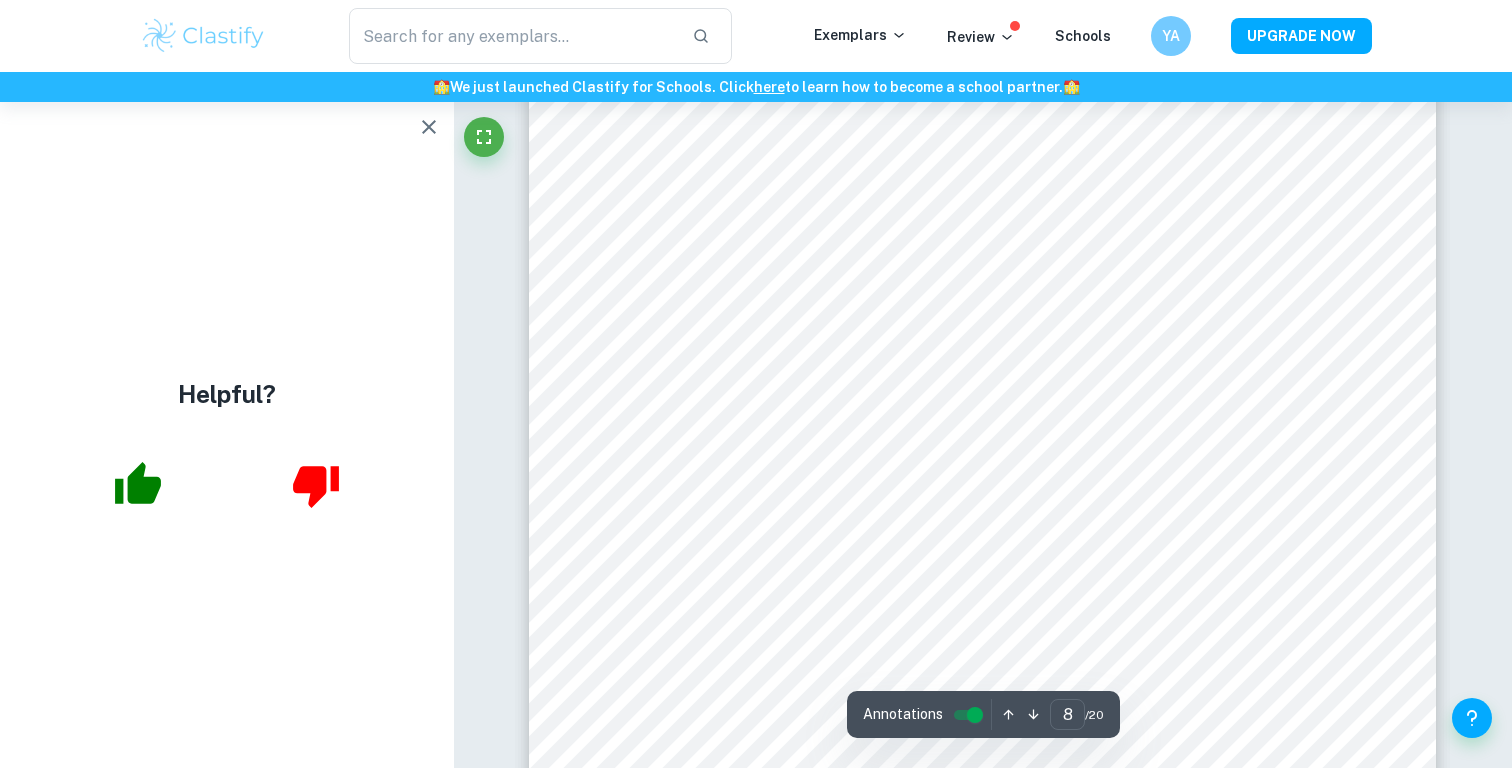 click on "🏫  We just launched Clastify for Schools. Click  here  to learn how to become a school partner.  🏫" at bounding box center (756, 87) 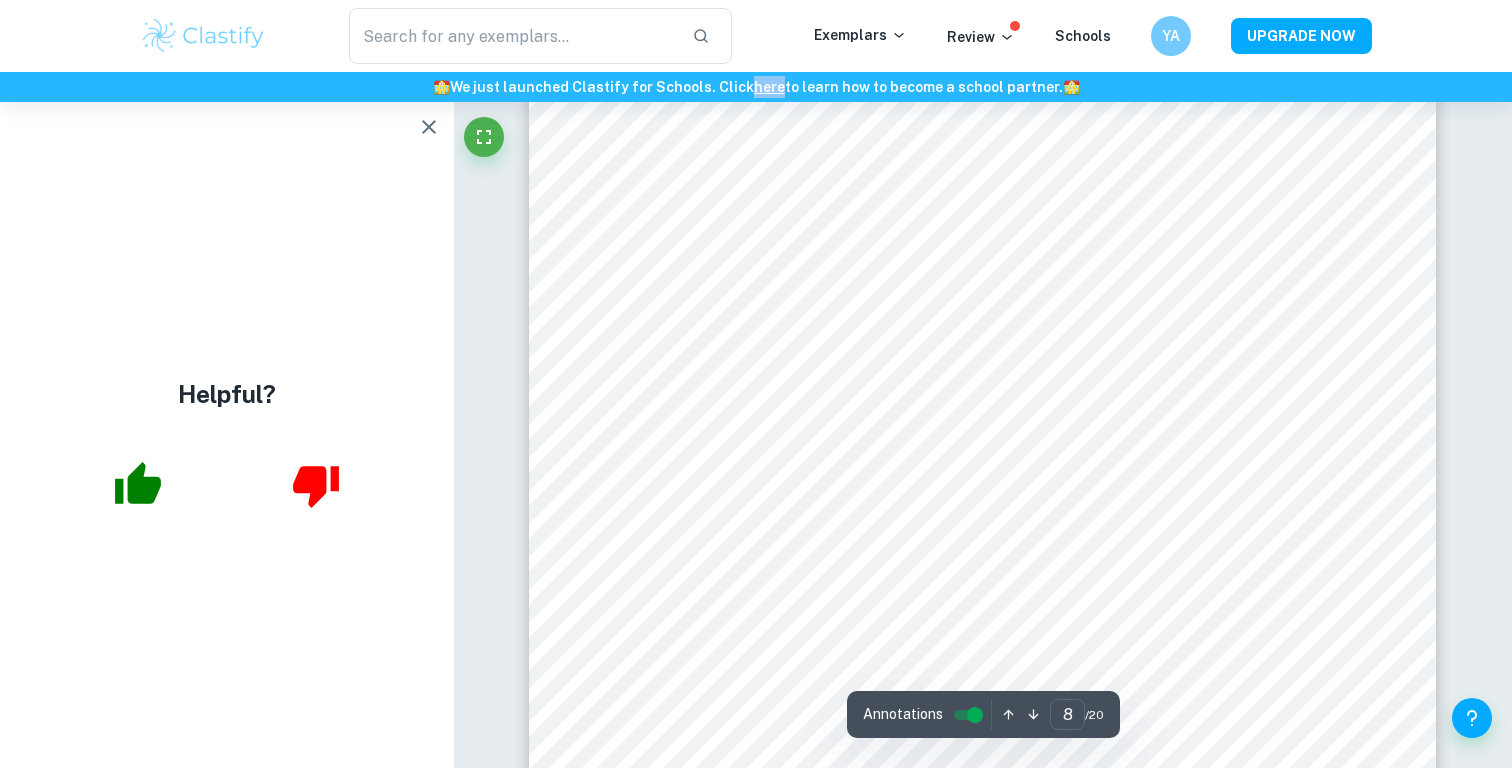 click on "🏫  We just launched Clastify for Schools. Click  here  to learn how to become a school partner.  🏫" at bounding box center [756, 87] 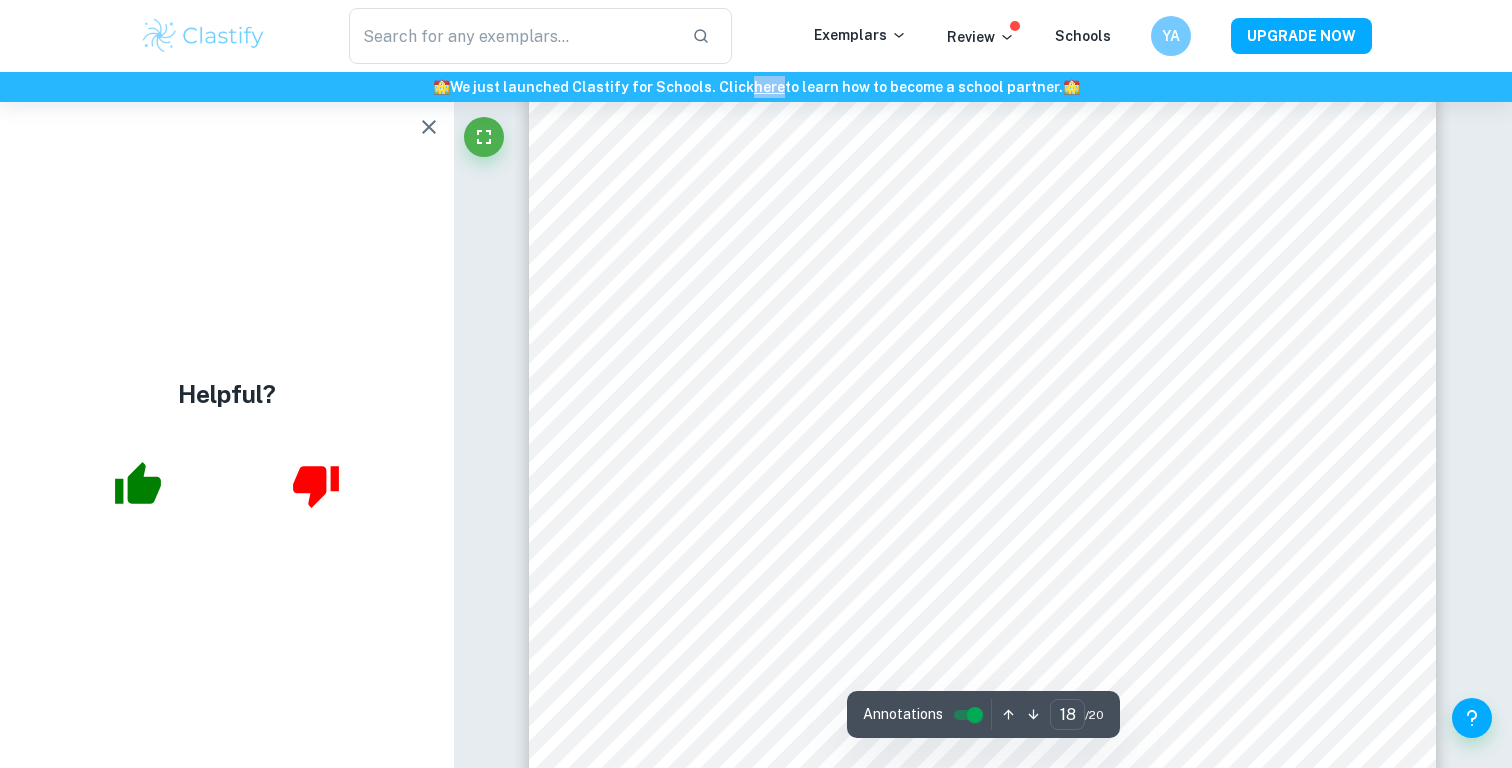 scroll, scrollTop: 20854, scrollLeft: 0, axis: vertical 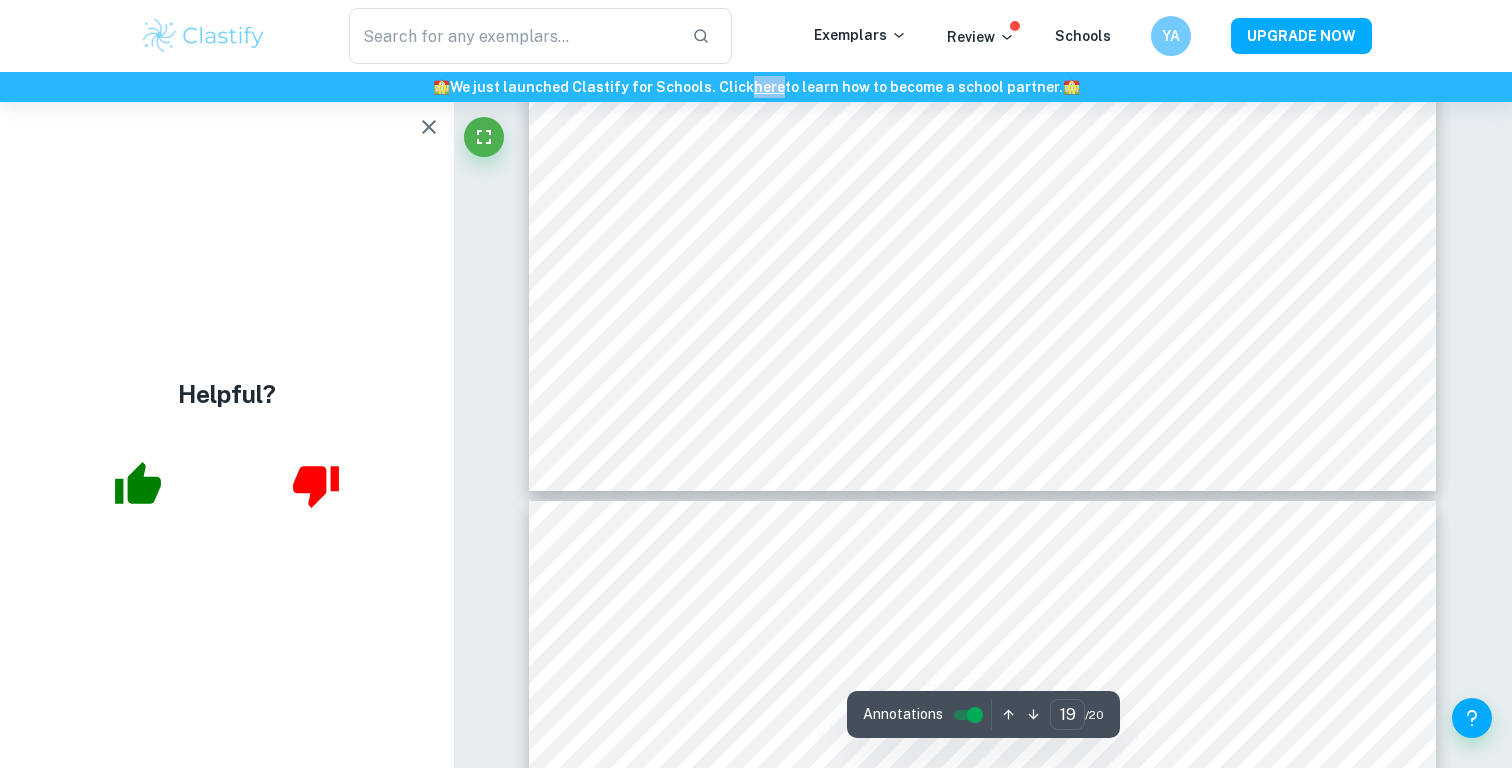 type on "20" 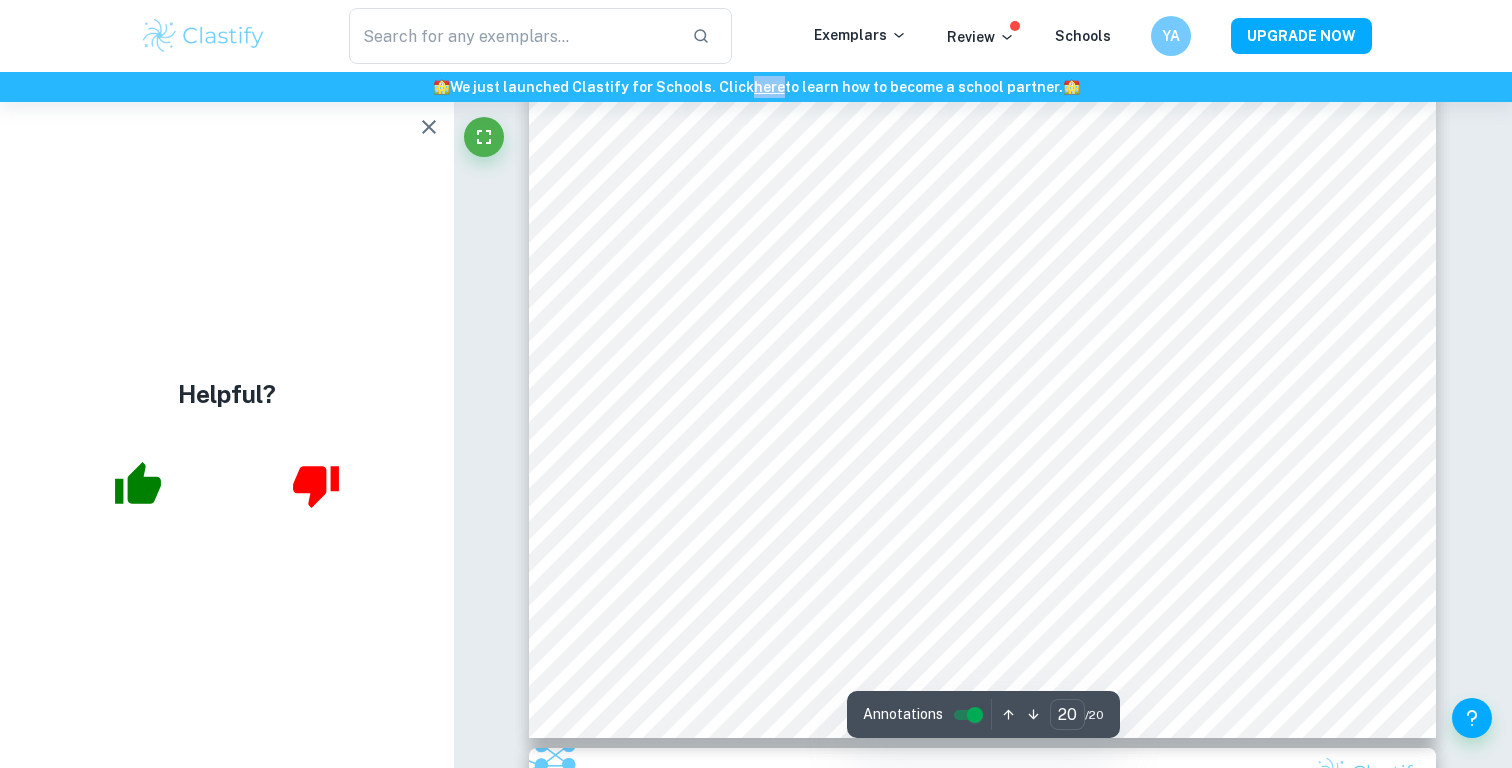 scroll, scrollTop: 23764, scrollLeft: 0, axis: vertical 